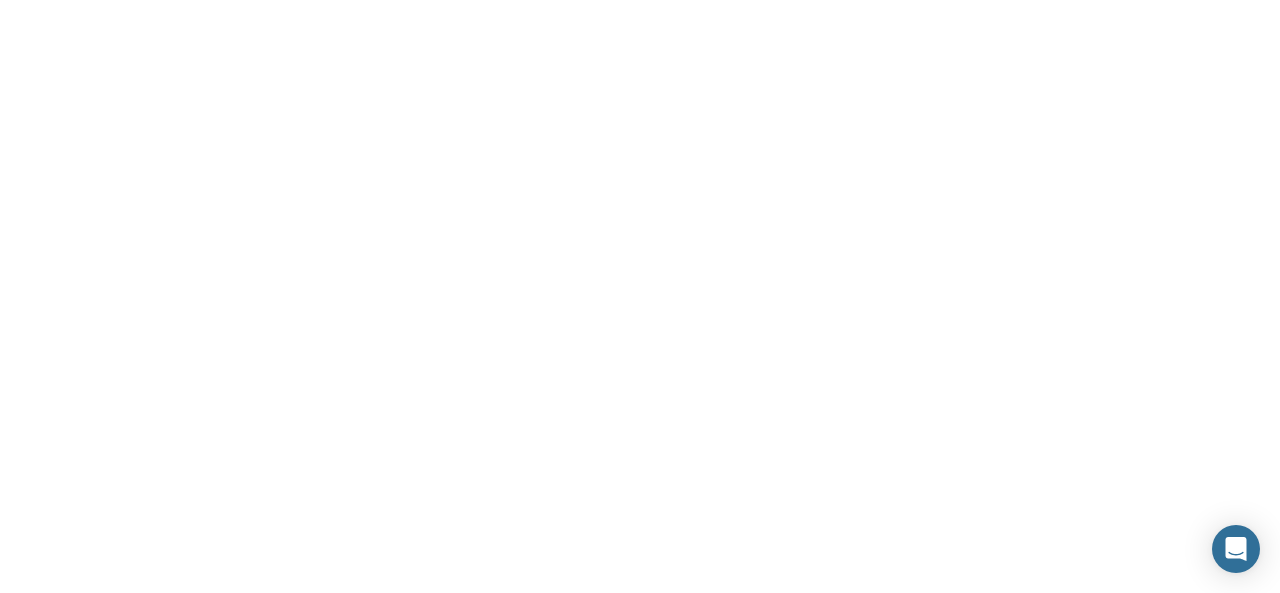 scroll, scrollTop: 0, scrollLeft: 0, axis: both 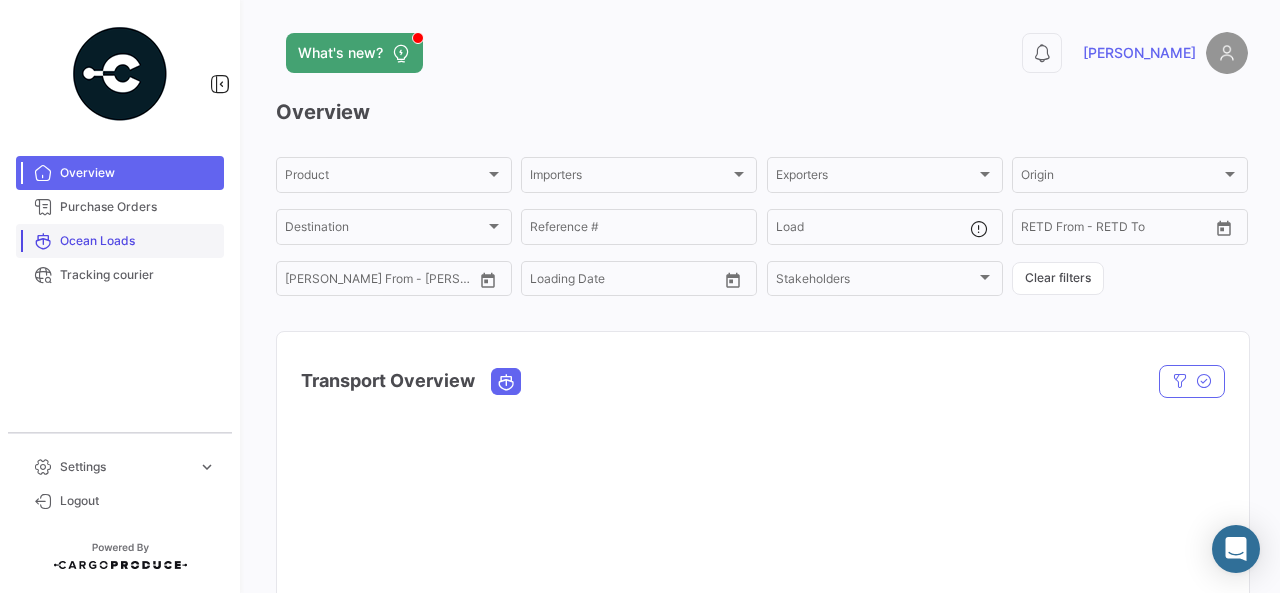 click on "Ocean Loads" at bounding box center [138, 241] 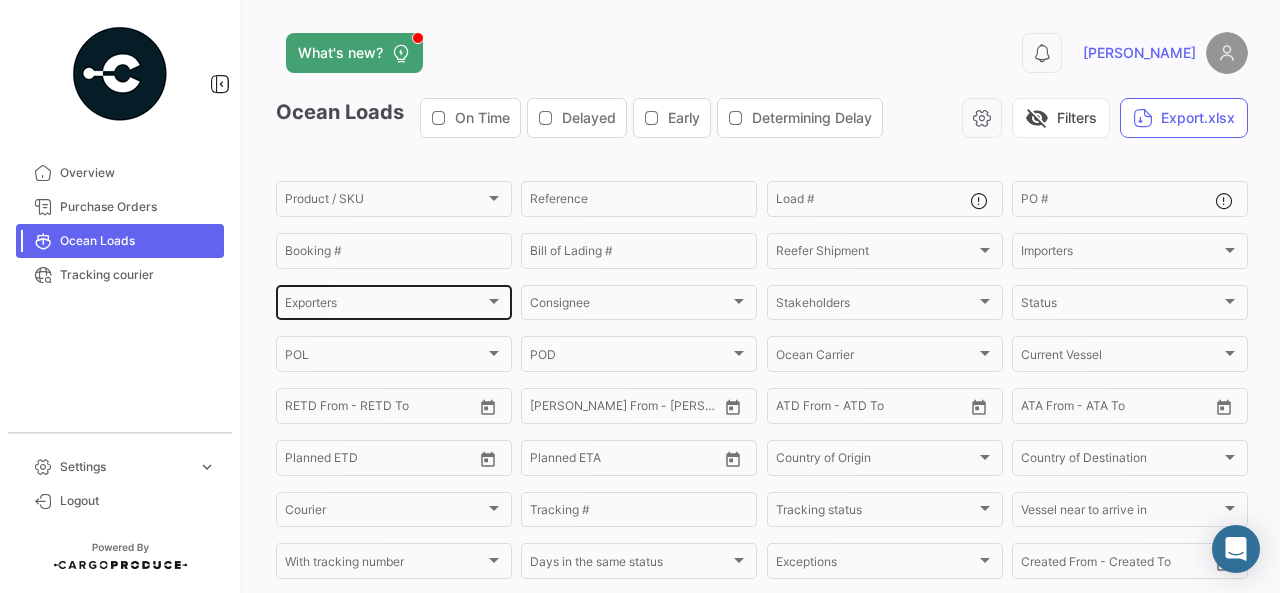click on "Exporters" at bounding box center [385, 306] 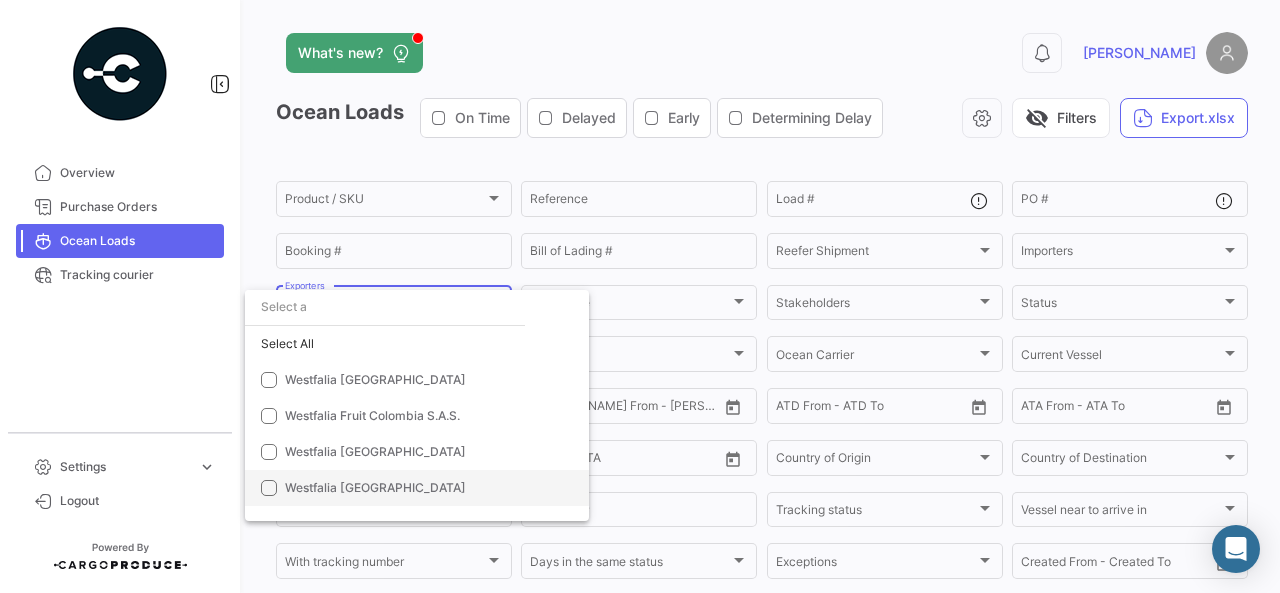 click on "Westfalia [GEOGRAPHIC_DATA]" at bounding box center (375, 487) 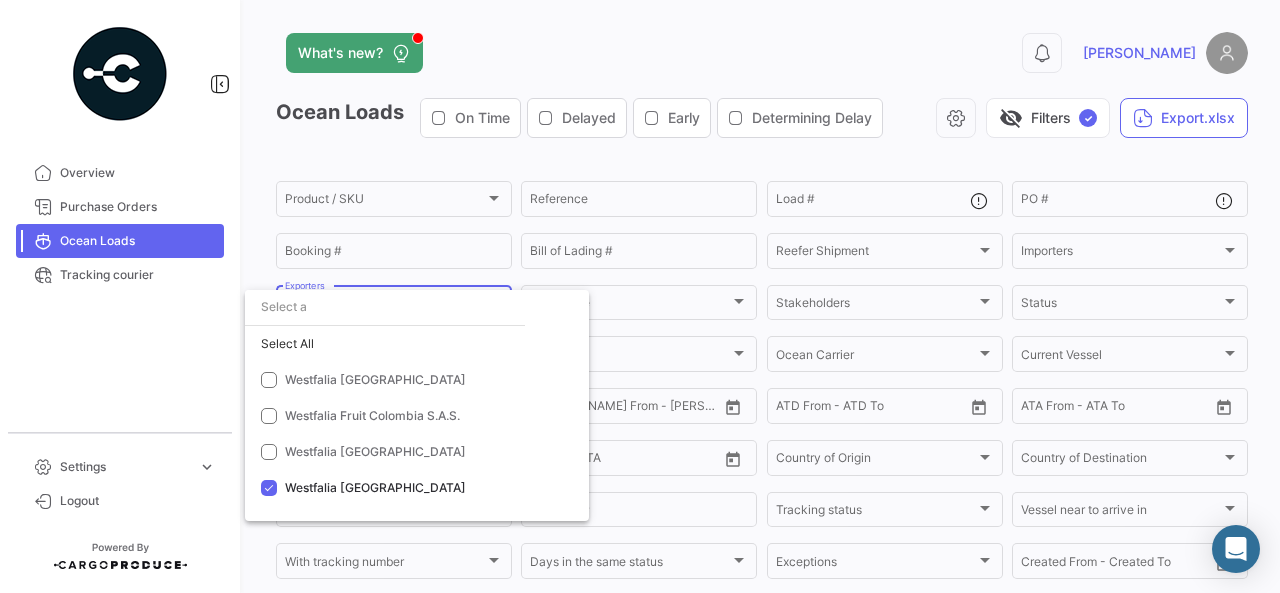 click at bounding box center [640, 296] 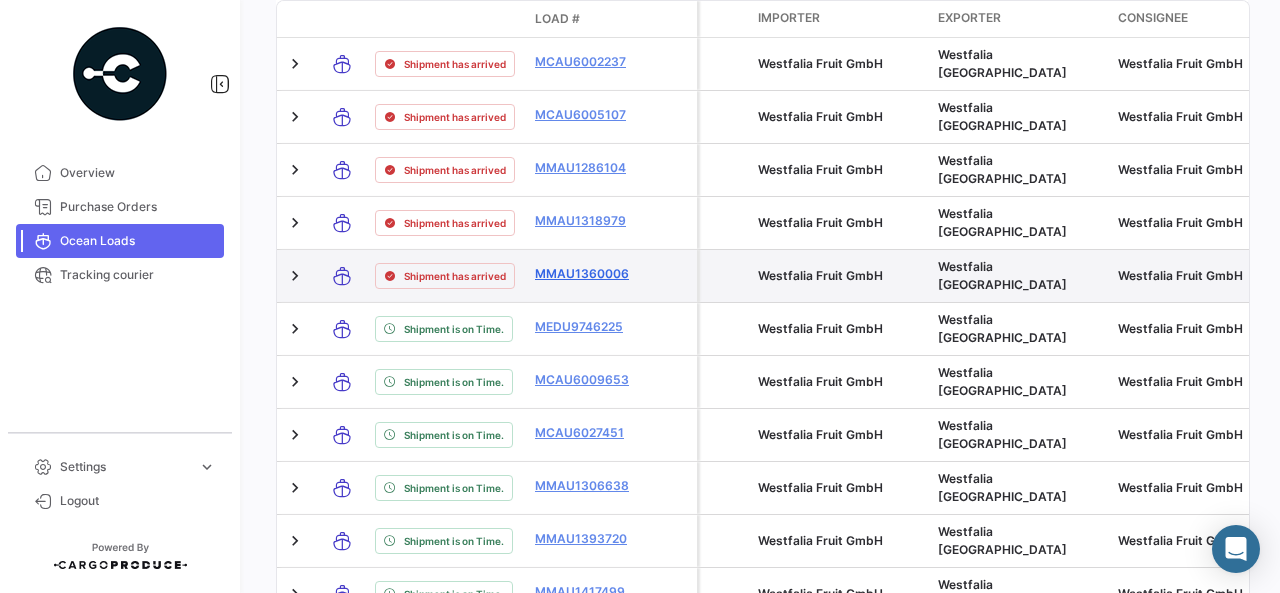 scroll, scrollTop: 912, scrollLeft: 0, axis: vertical 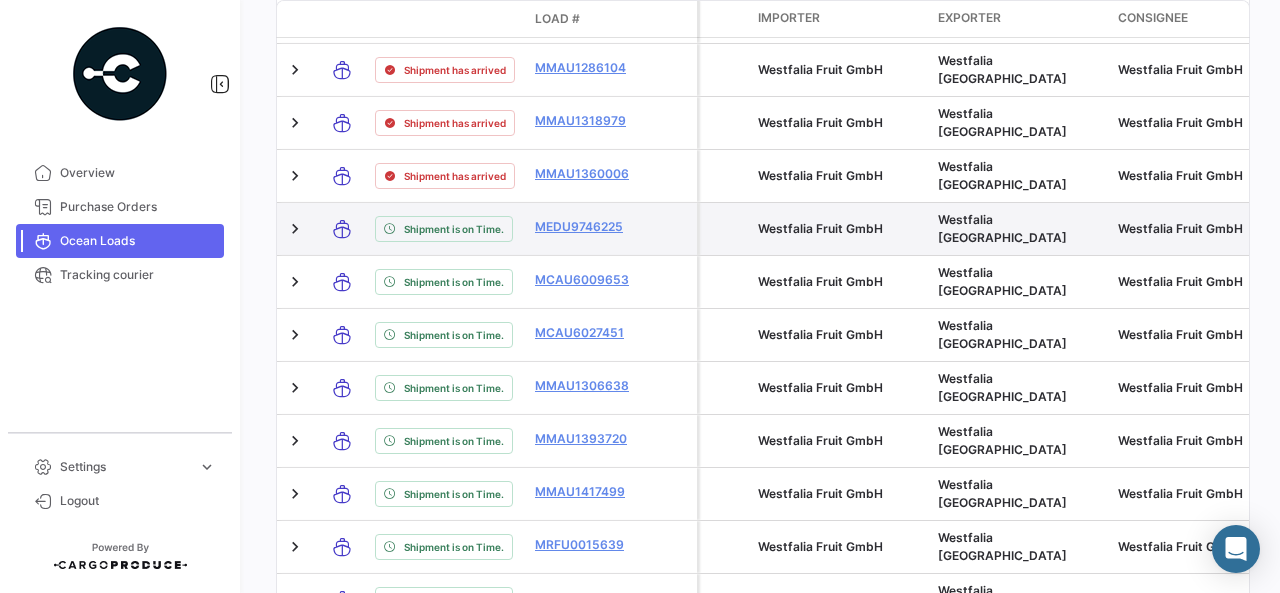 drag, startPoint x: 519, startPoint y: 189, endPoint x: 667, endPoint y: 185, distance: 148.05405 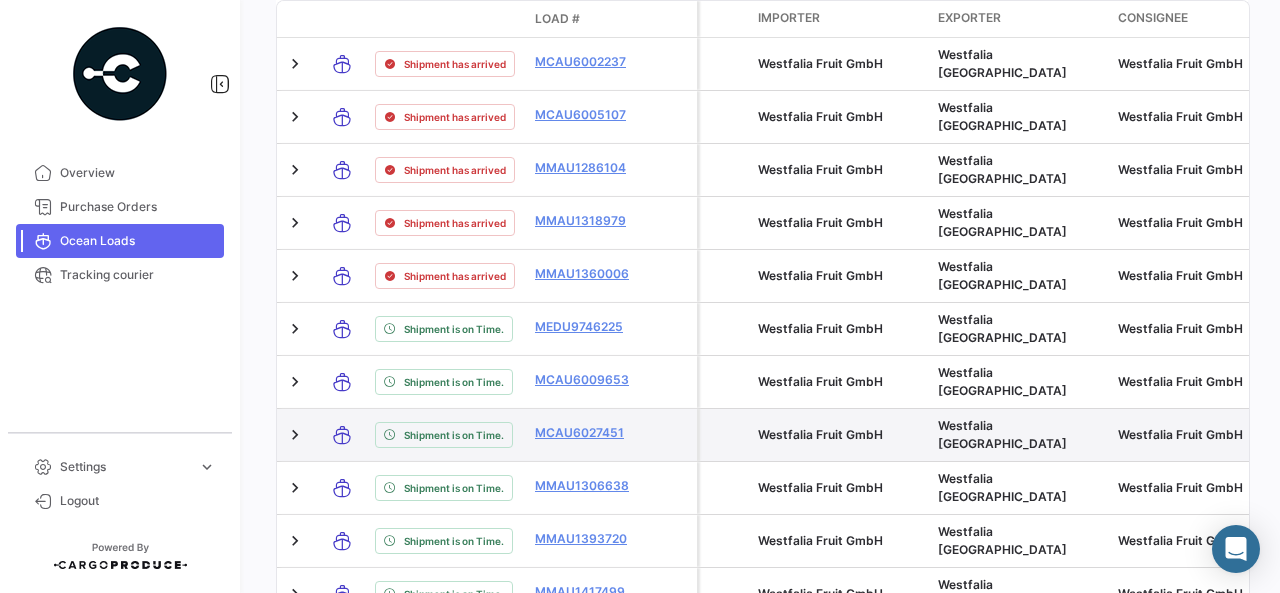 scroll, scrollTop: 712, scrollLeft: 0, axis: vertical 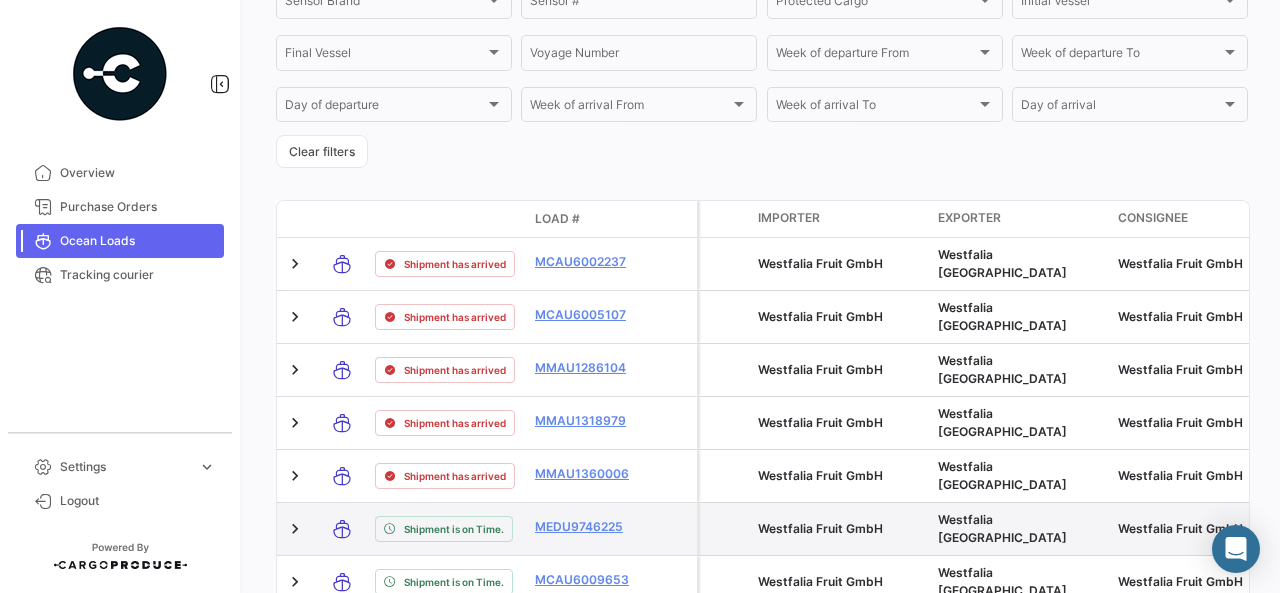 copy on "MEDU9746225" 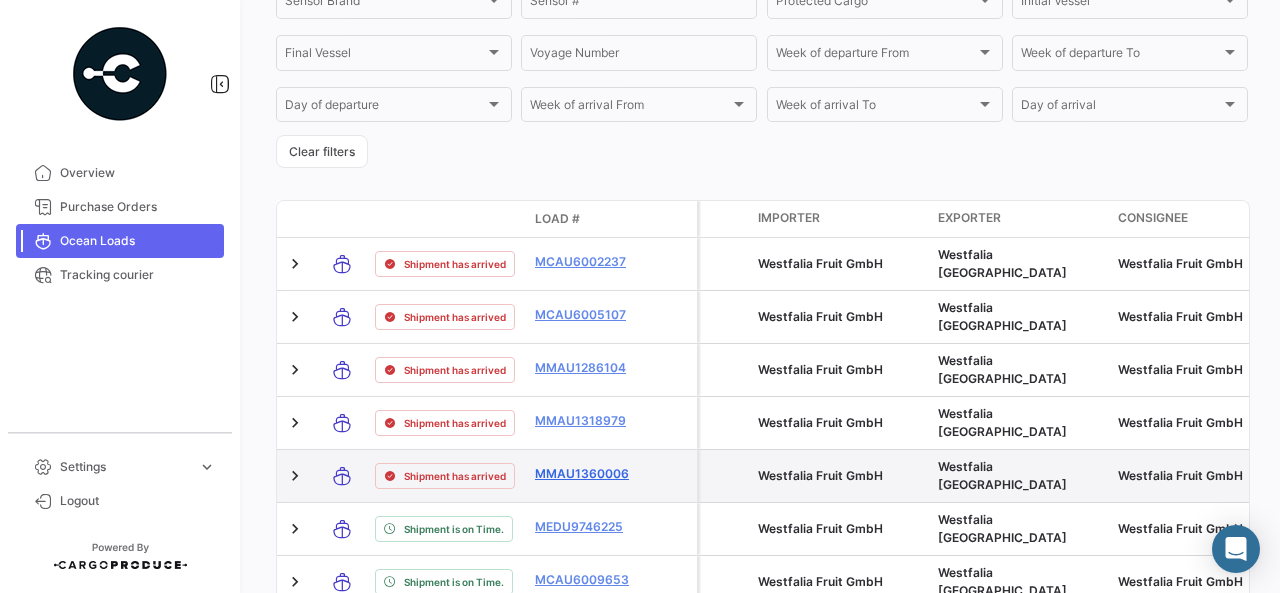 scroll, scrollTop: 912, scrollLeft: 0, axis: vertical 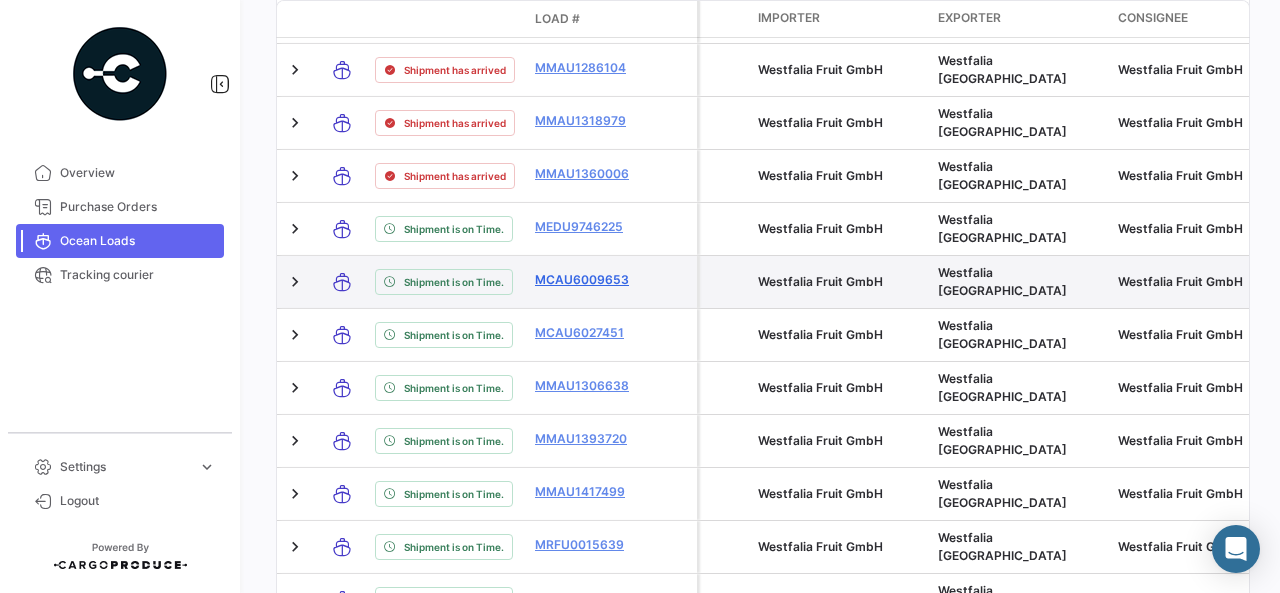 drag, startPoint x: 529, startPoint y: 231, endPoint x: 634, endPoint y: 229, distance: 105.01904 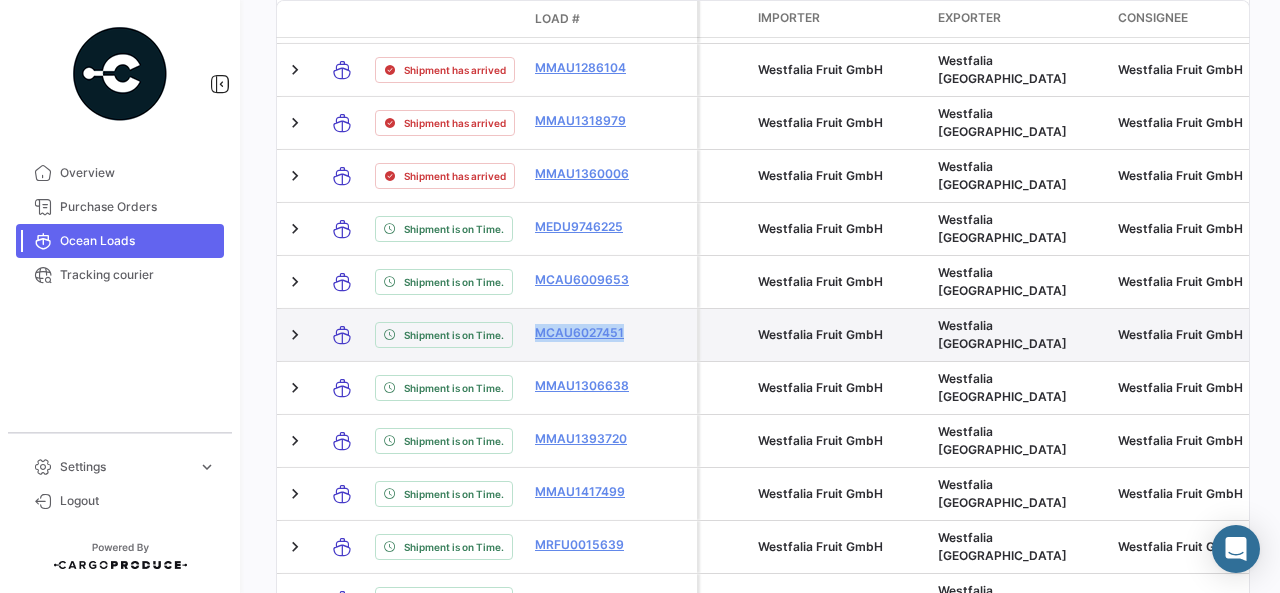 drag, startPoint x: 528, startPoint y: 287, endPoint x: 650, endPoint y: 281, distance: 122.14745 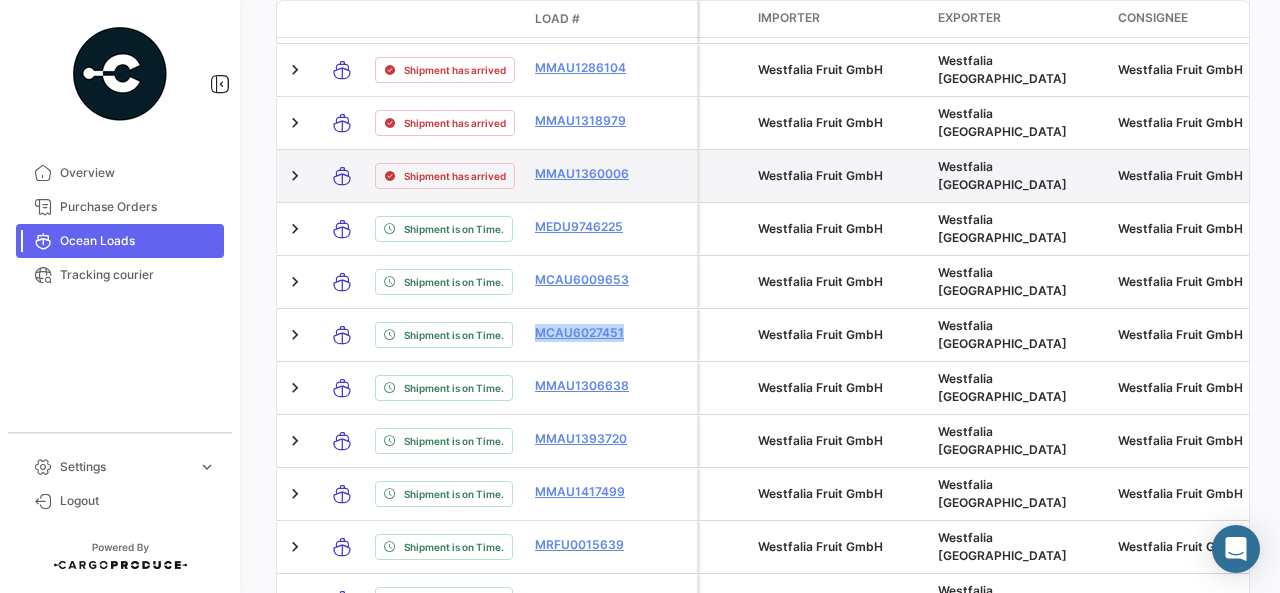 copy on "MCAU6027451" 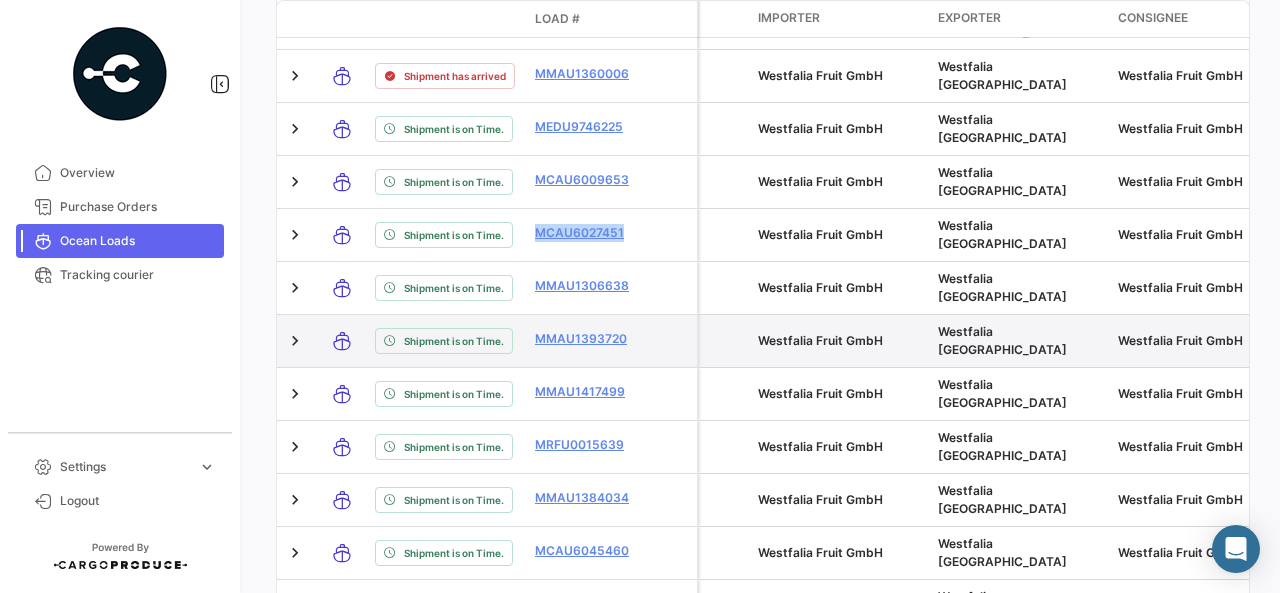 scroll, scrollTop: 1112, scrollLeft: 0, axis: vertical 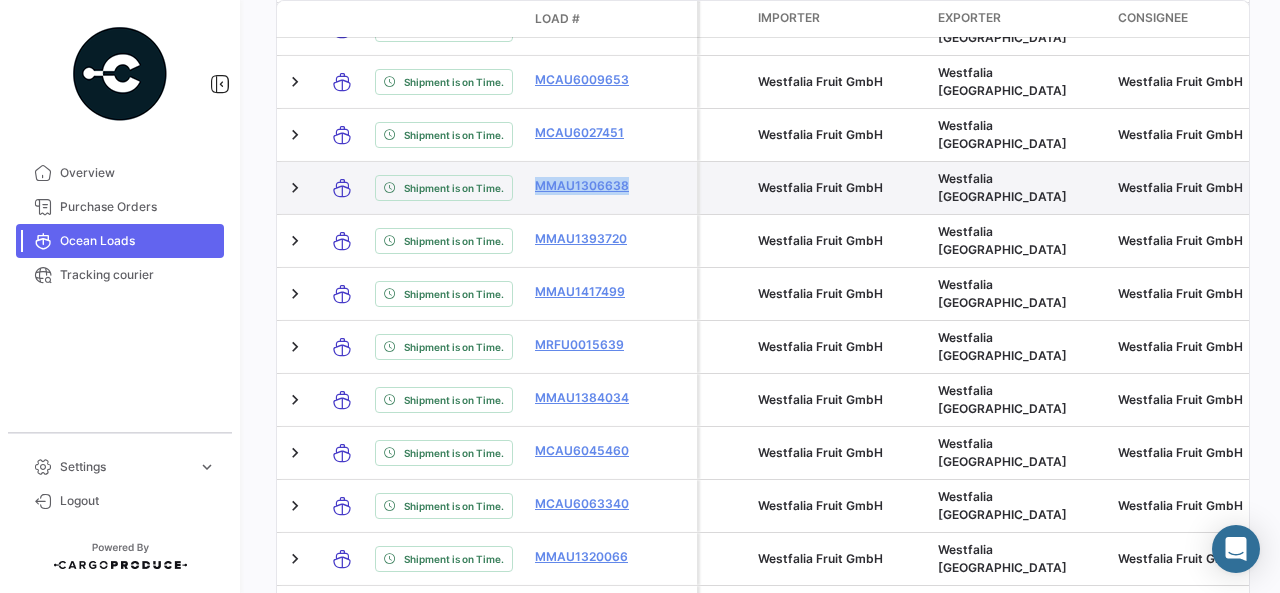 drag, startPoint x: 526, startPoint y: 133, endPoint x: 670, endPoint y: 149, distance: 144.88617 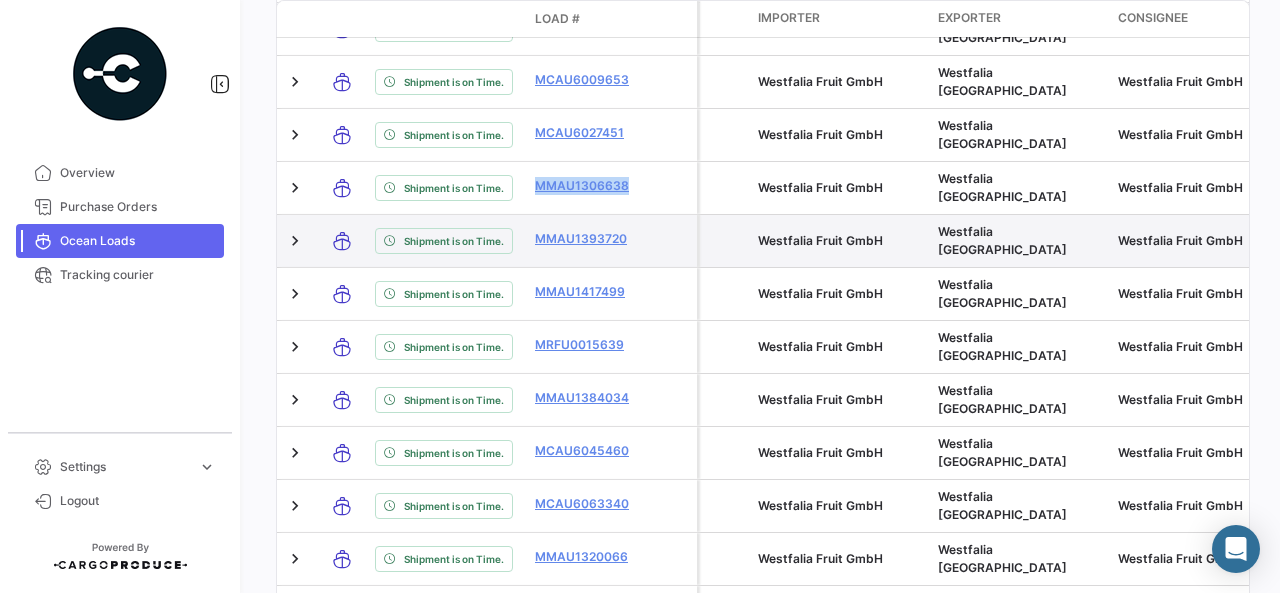 drag, startPoint x: 522, startPoint y: 196, endPoint x: 653, endPoint y: 191, distance: 131.09538 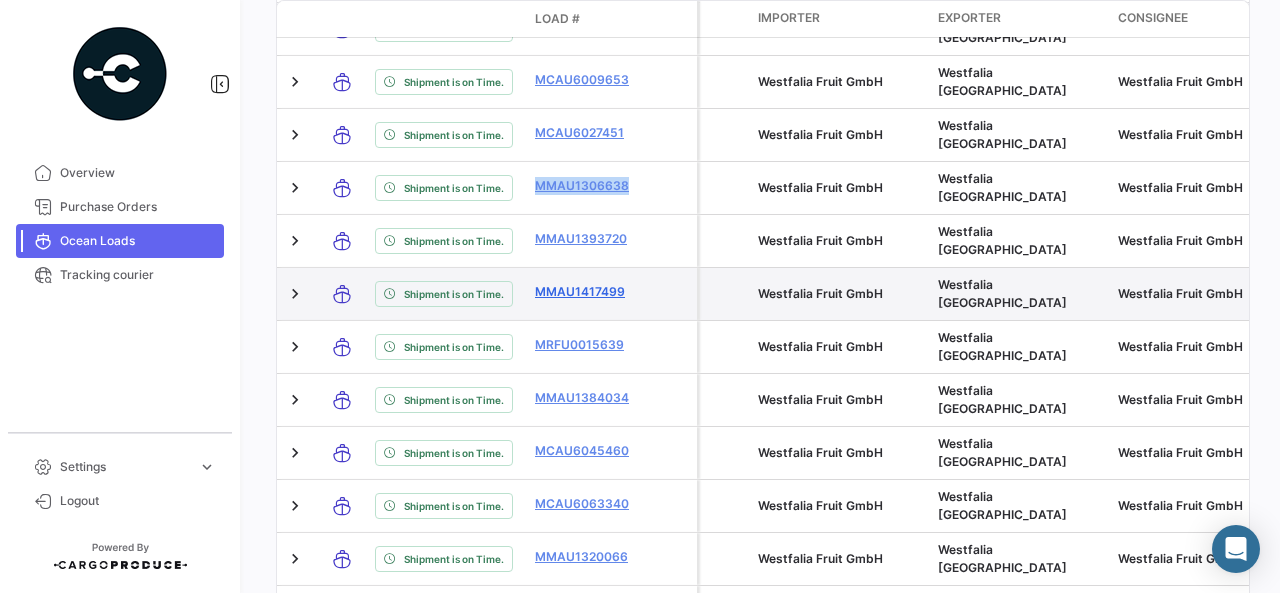 drag, startPoint x: 524, startPoint y: 243, endPoint x: 637, endPoint y: 243, distance: 113 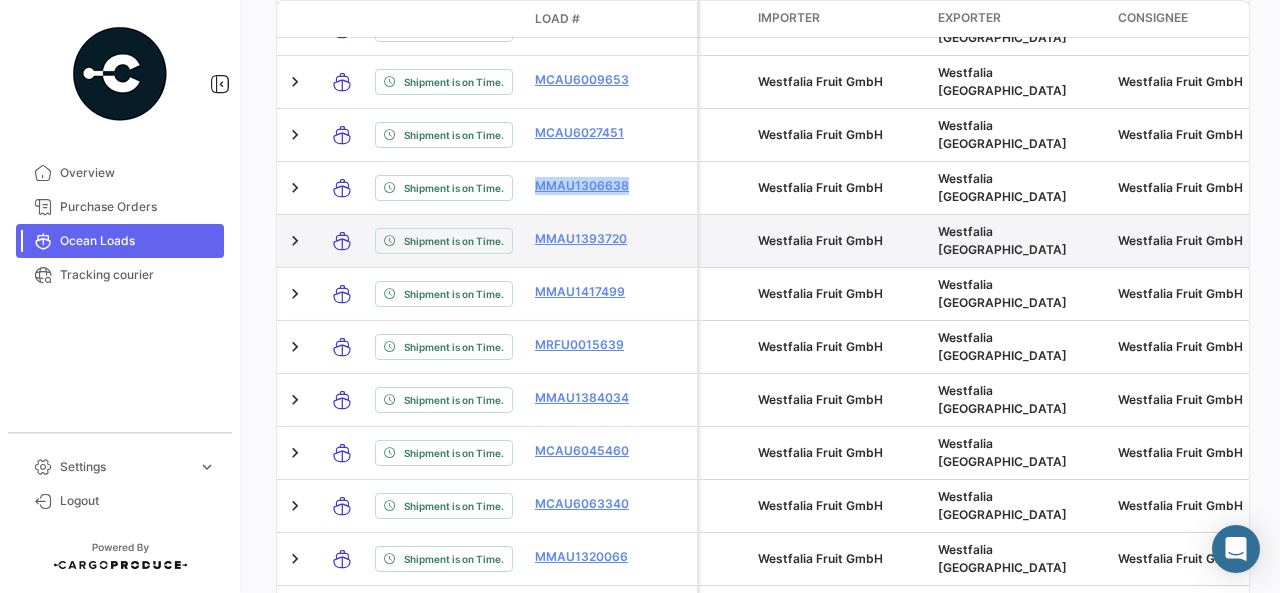 copy on "MMAU1417499" 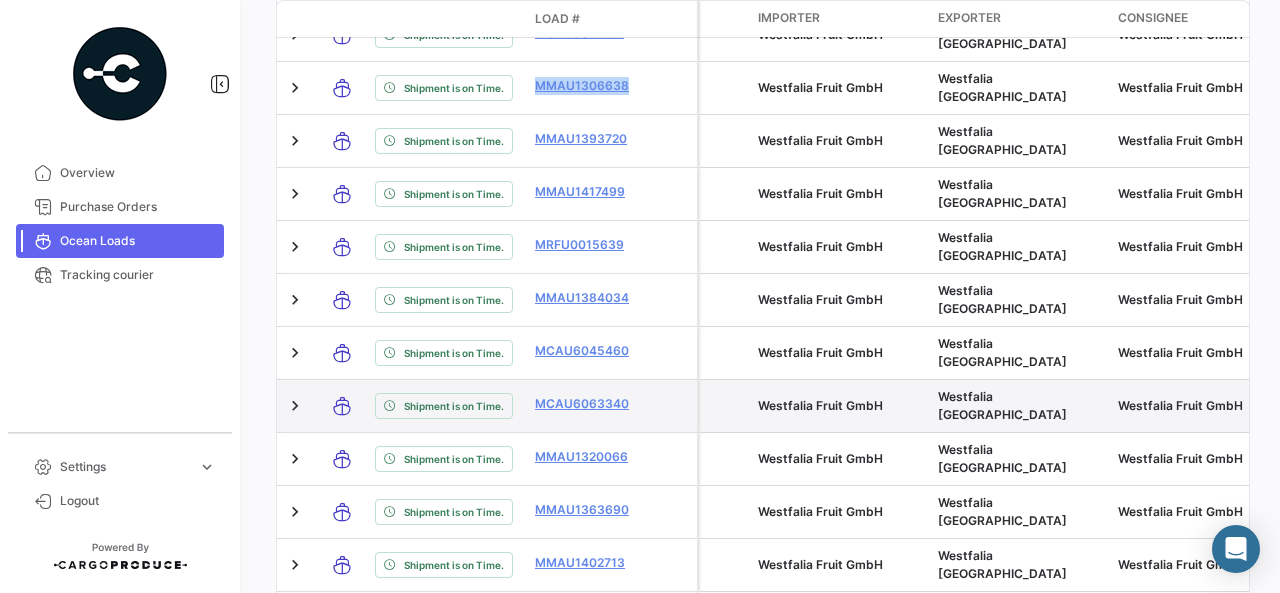 scroll, scrollTop: 1312, scrollLeft: 0, axis: vertical 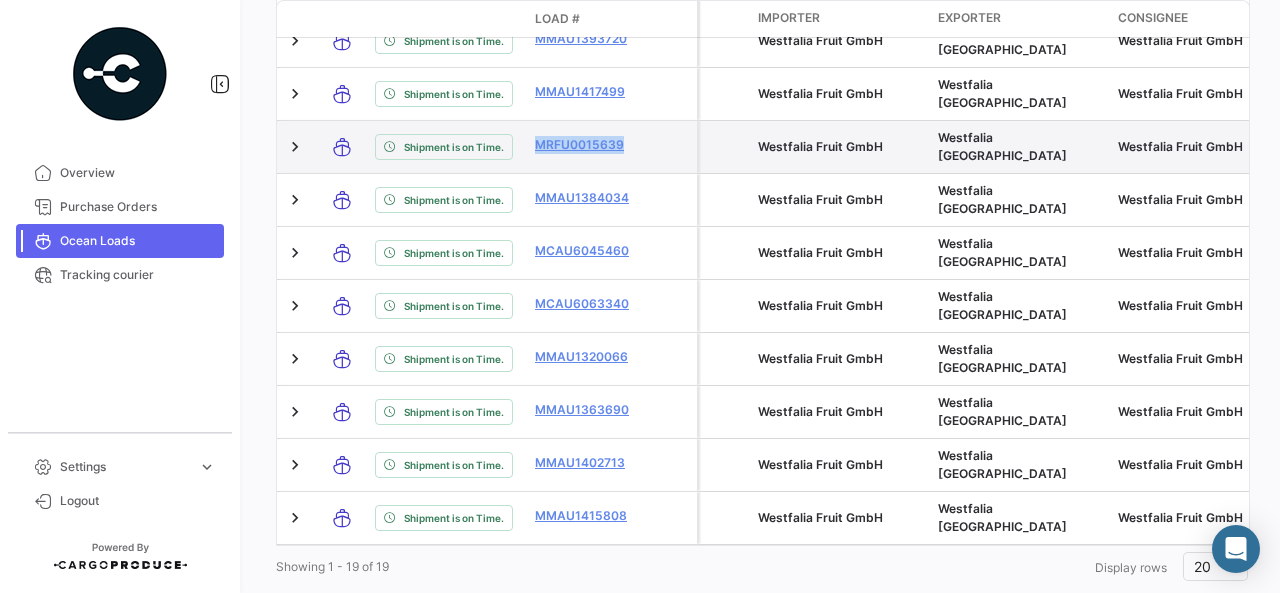 drag, startPoint x: 528, startPoint y: 101, endPoint x: 653, endPoint y: 102, distance: 125.004 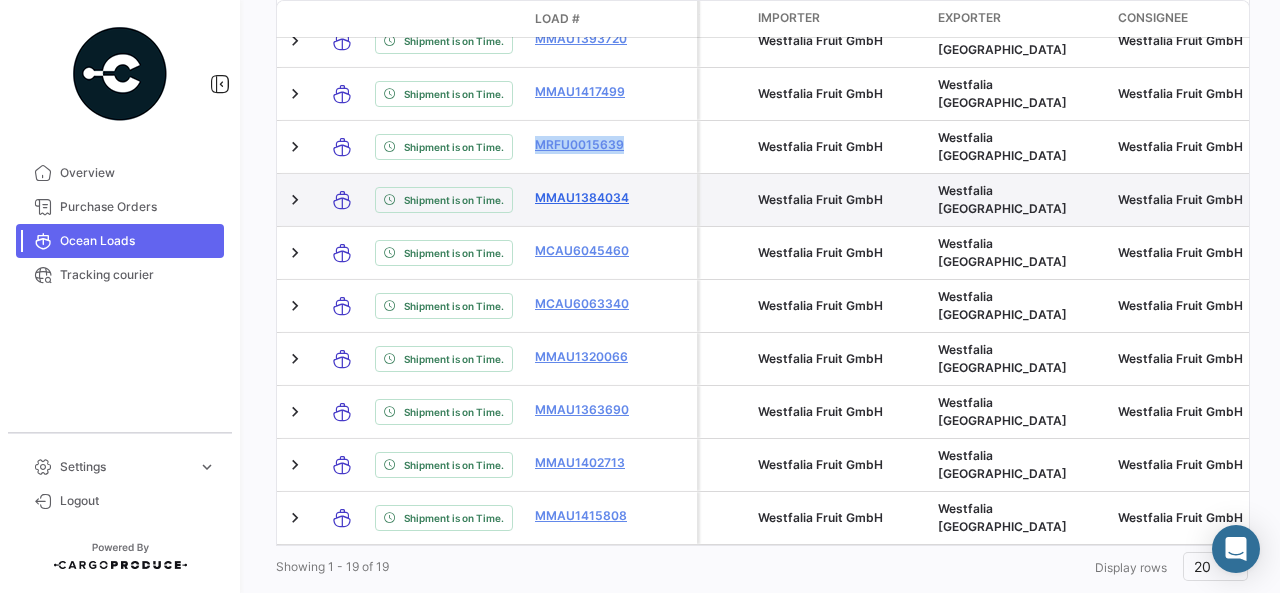 drag, startPoint x: 524, startPoint y: 145, endPoint x: 637, endPoint y: 155, distance: 113.44161 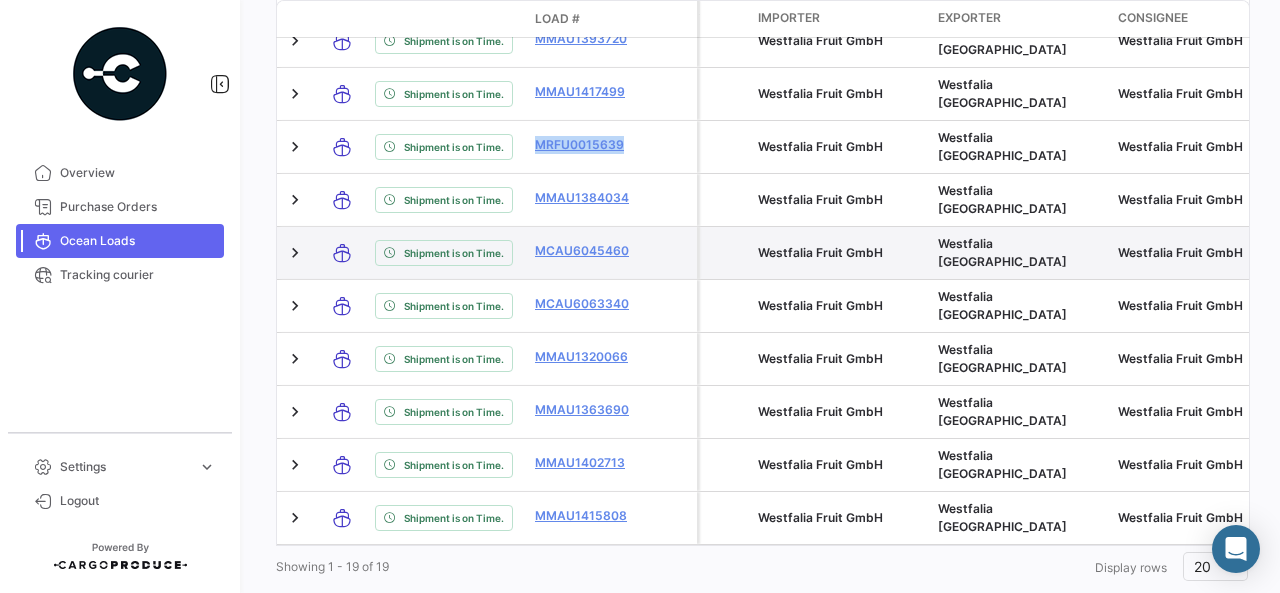 drag, startPoint x: 518, startPoint y: 199, endPoint x: 634, endPoint y: 207, distance: 116.275536 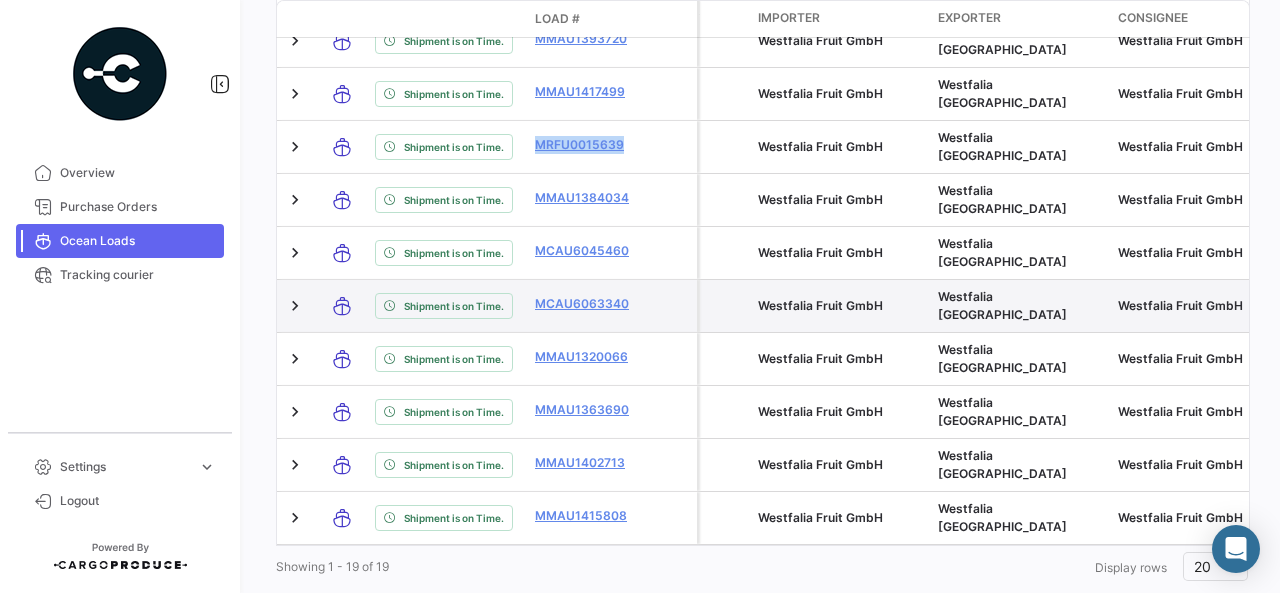 drag, startPoint x: 523, startPoint y: 246, endPoint x: 649, endPoint y: 248, distance: 126.01587 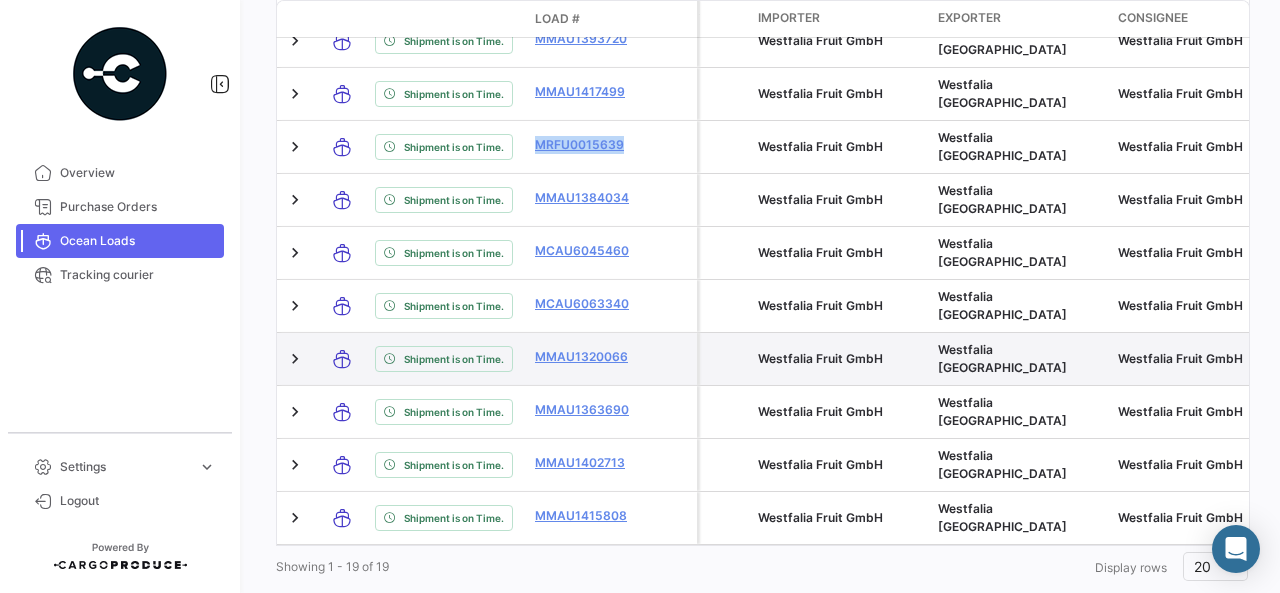 drag, startPoint x: 520, startPoint y: 304, endPoint x: 650, endPoint y: 303, distance: 130.00385 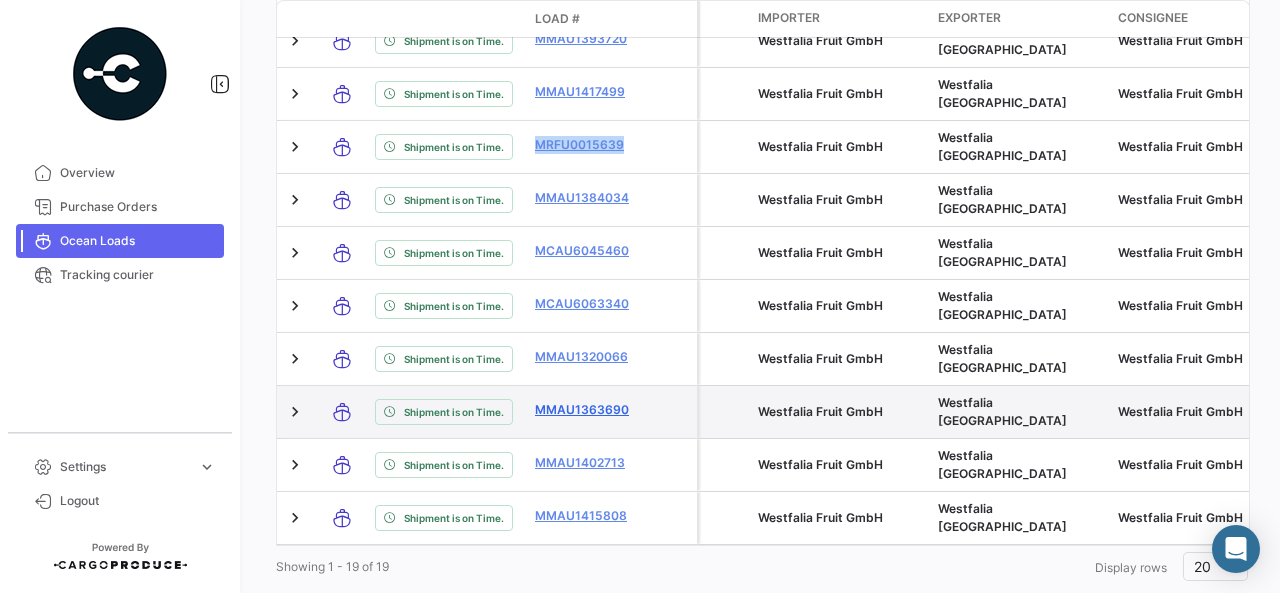 drag, startPoint x: 519, startPoint y: 353, endPoint x: 627, endPoint y: 353, distance: 108 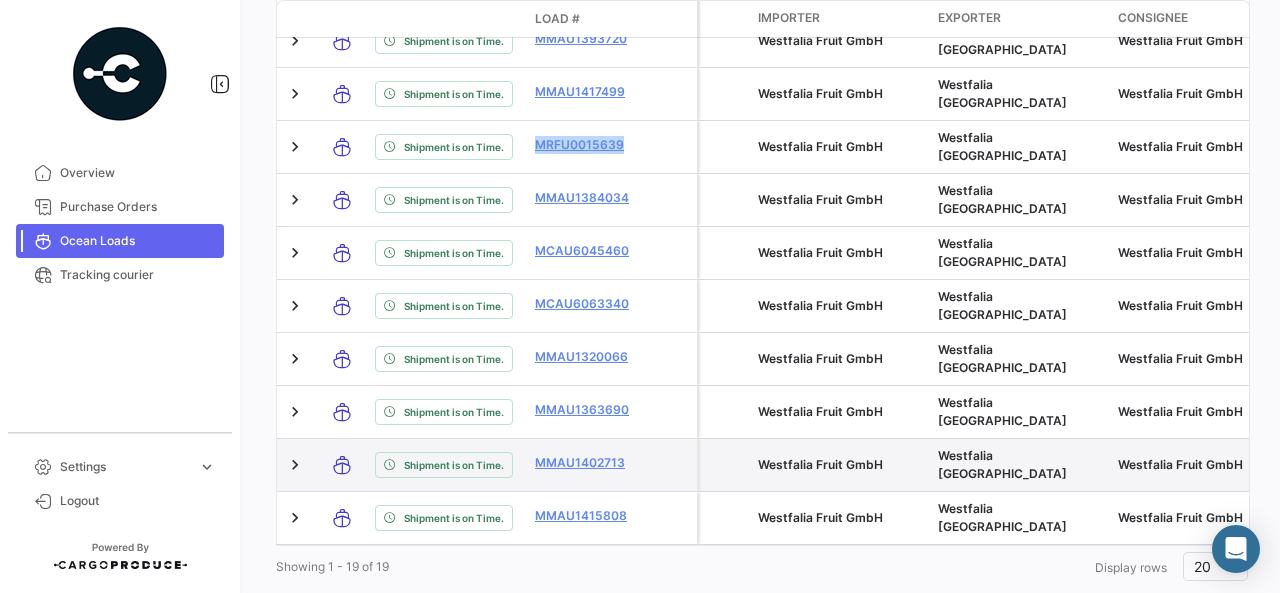 drag, startPoint x: 517, startPoint y: 399, endPoint x: 640, endPoint y: 401, distance: 123.01626 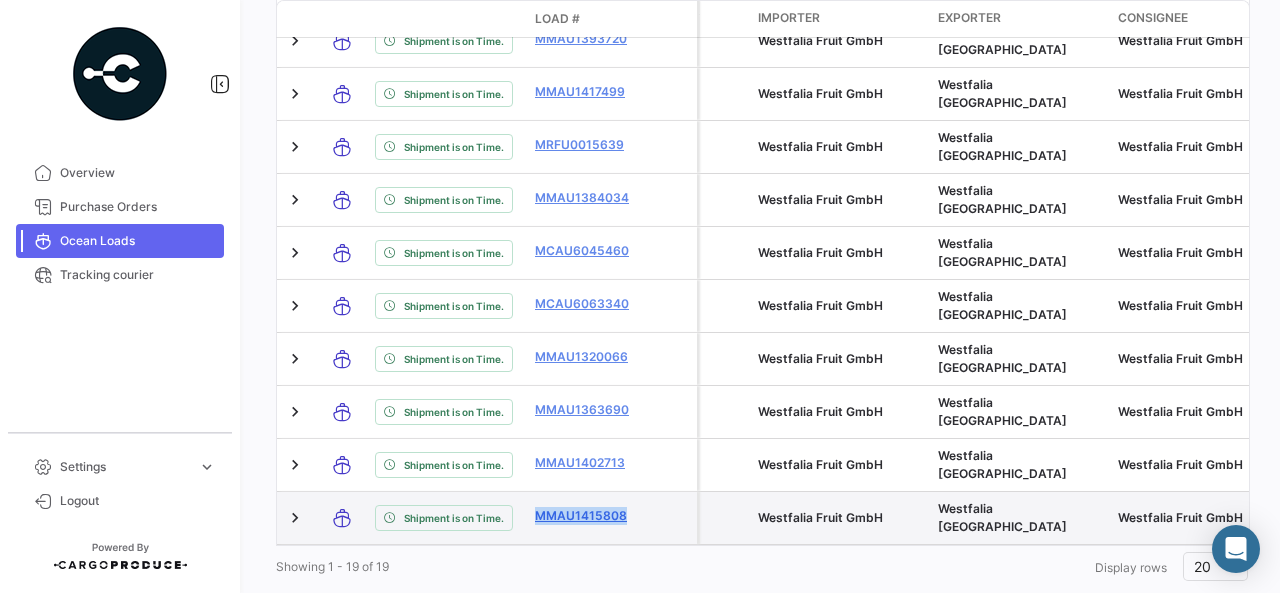 drag, startPoint x: 528, startPoint y: 463, endPoint x: 630, endPoint y: 459, distance: 102.0784 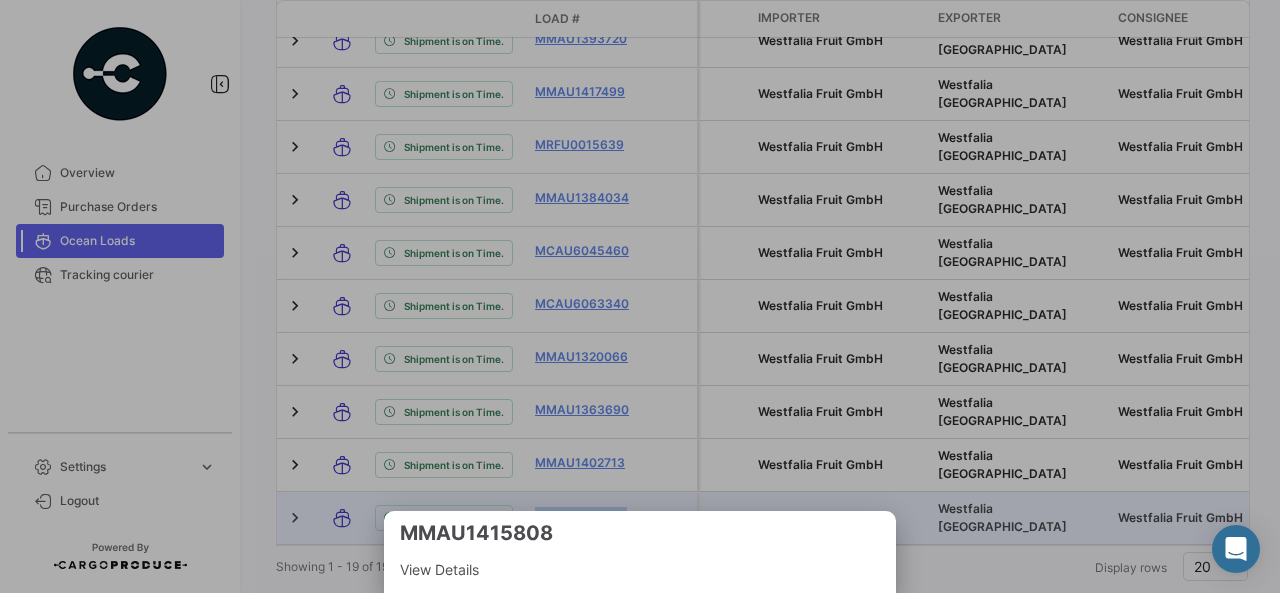 click at bounding box center [640, 296] 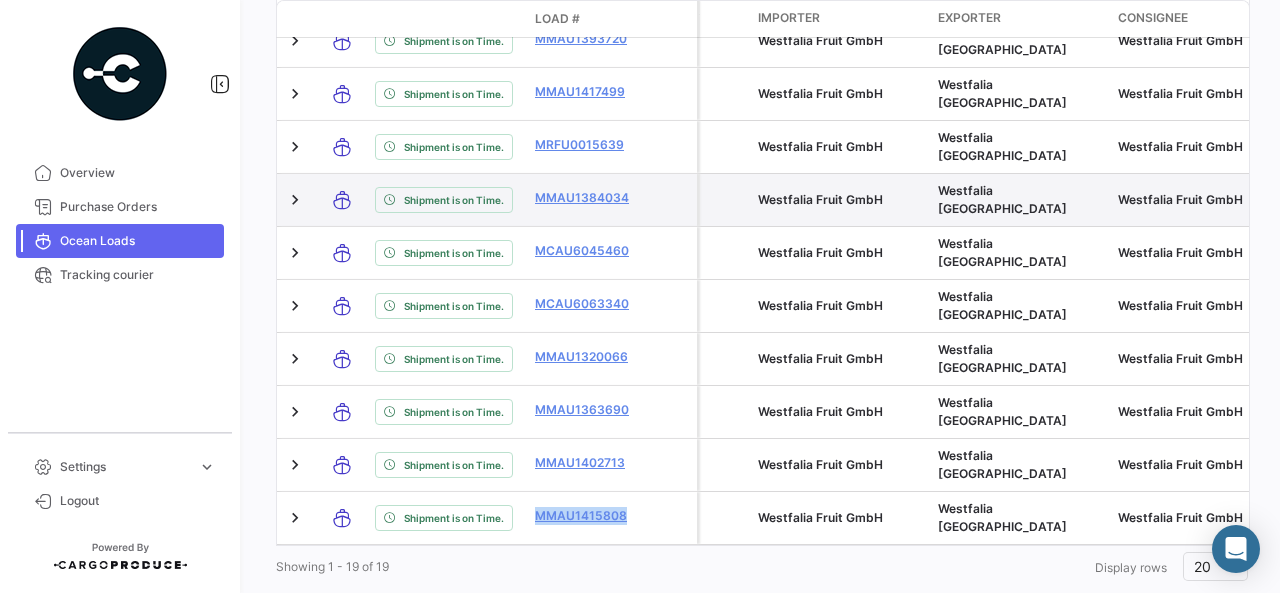 drag, startPoint x: 531, startPoint y: 142, endPoint x: 640, endPoint y: 146, distance: 109.07337 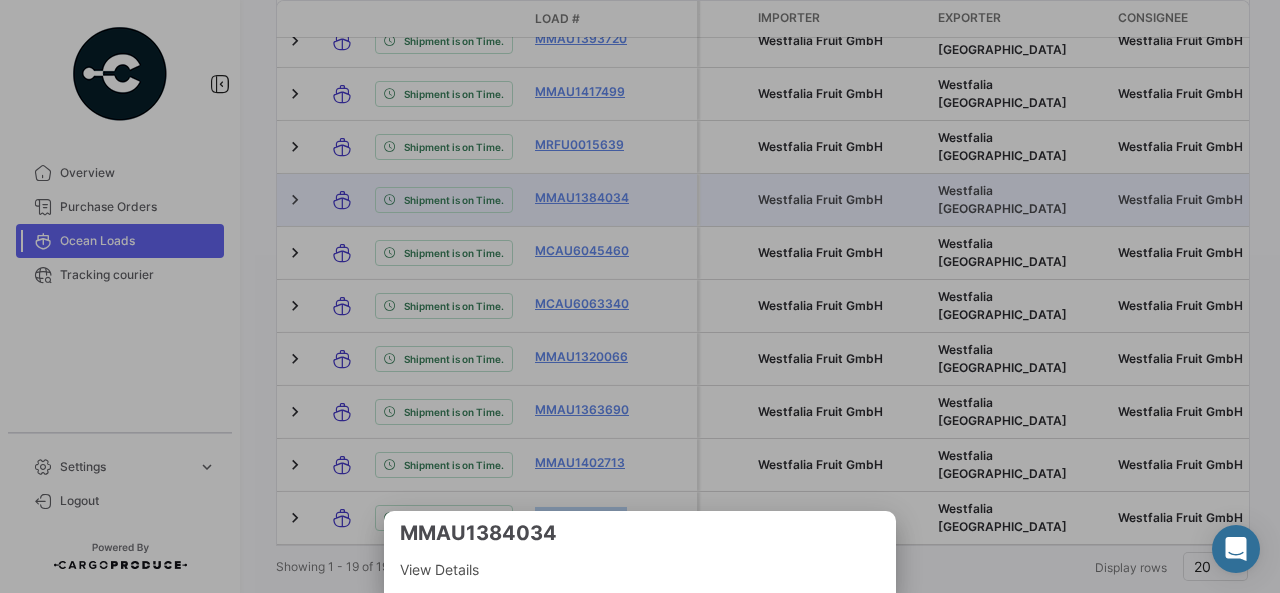 click at bounding box center (640, 296) 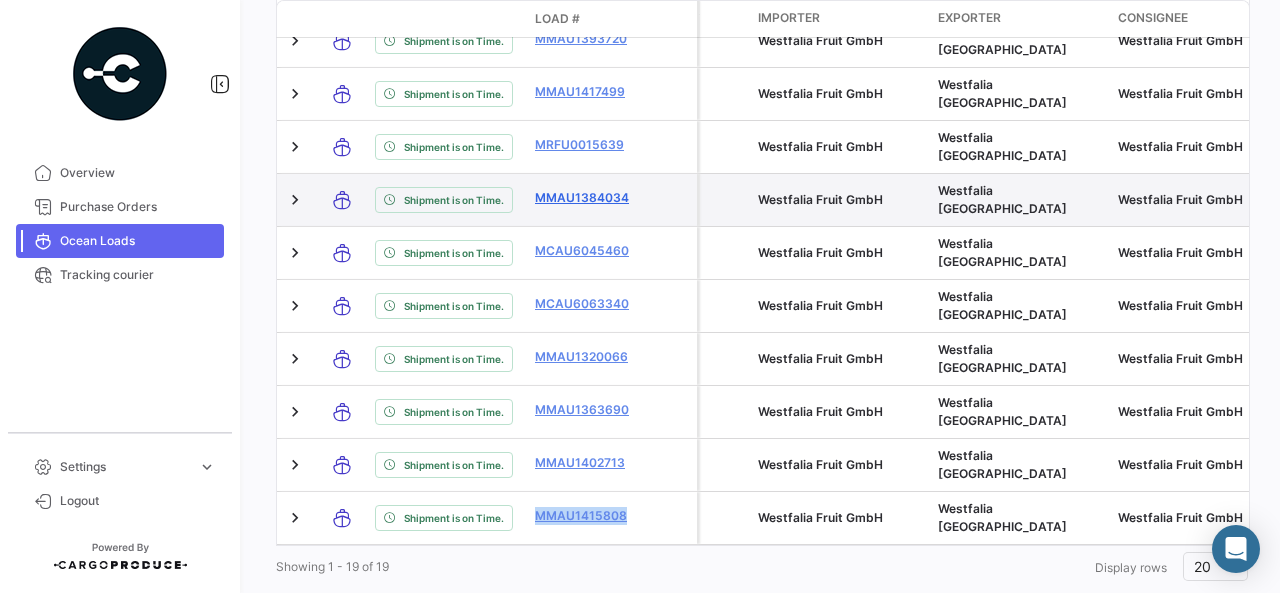 click on "MMAU1384034" 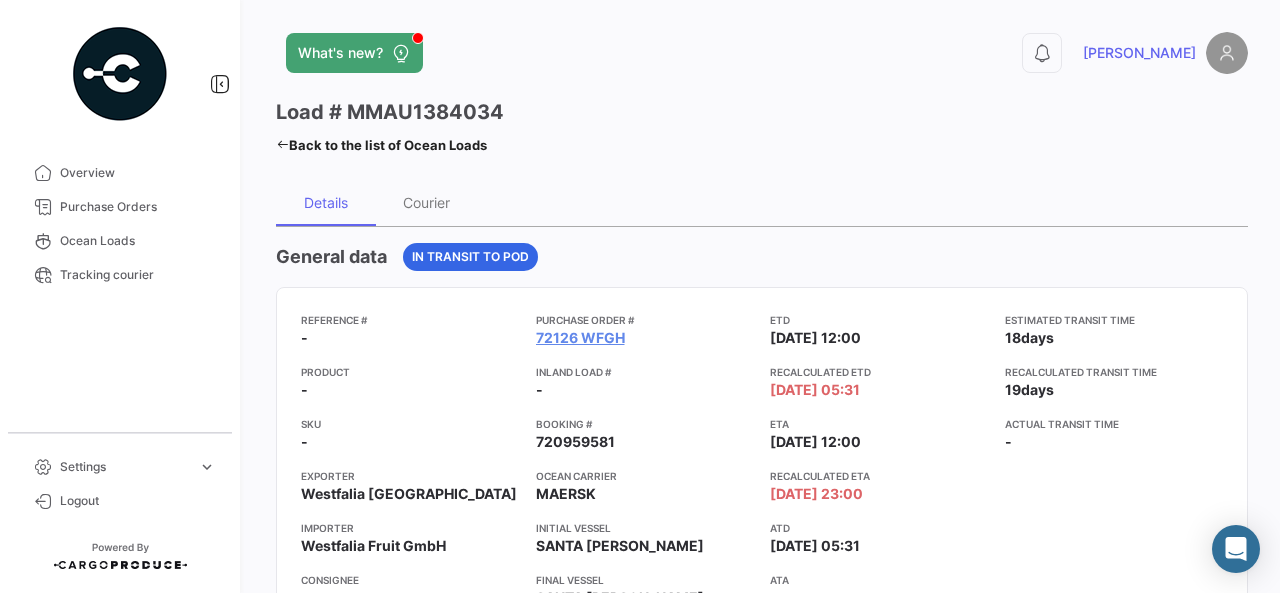 scroll, scrollTop: 100, scrollLeft: 0, axis: vertical 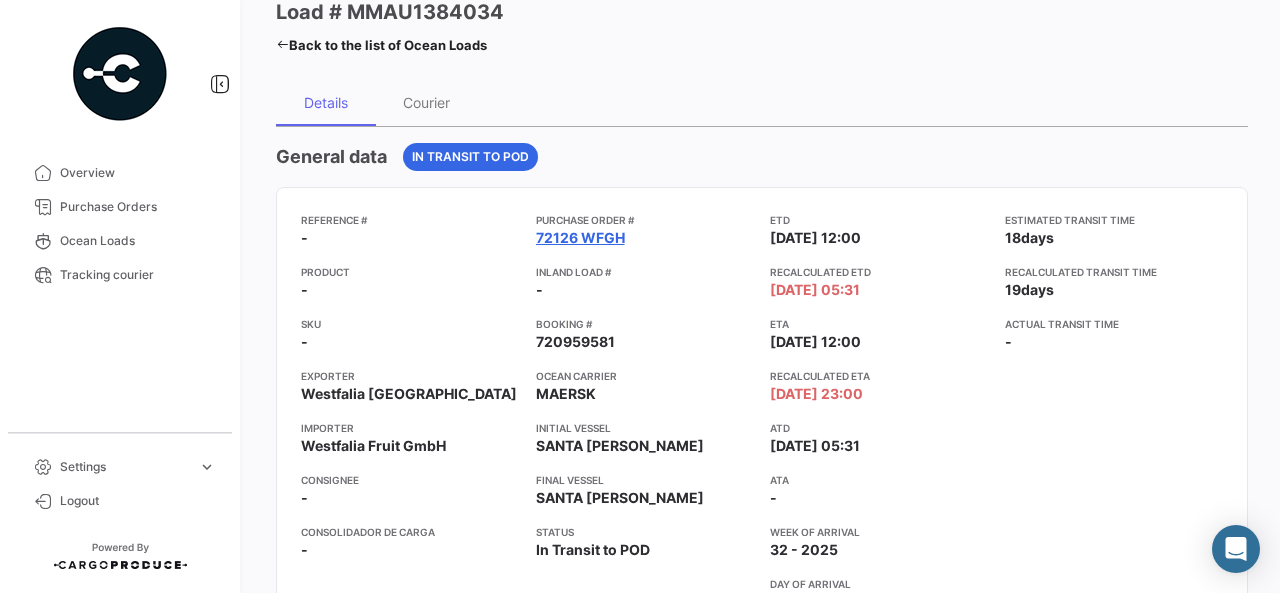 click on "72126 WFGH" at bounding box center (580, 238) 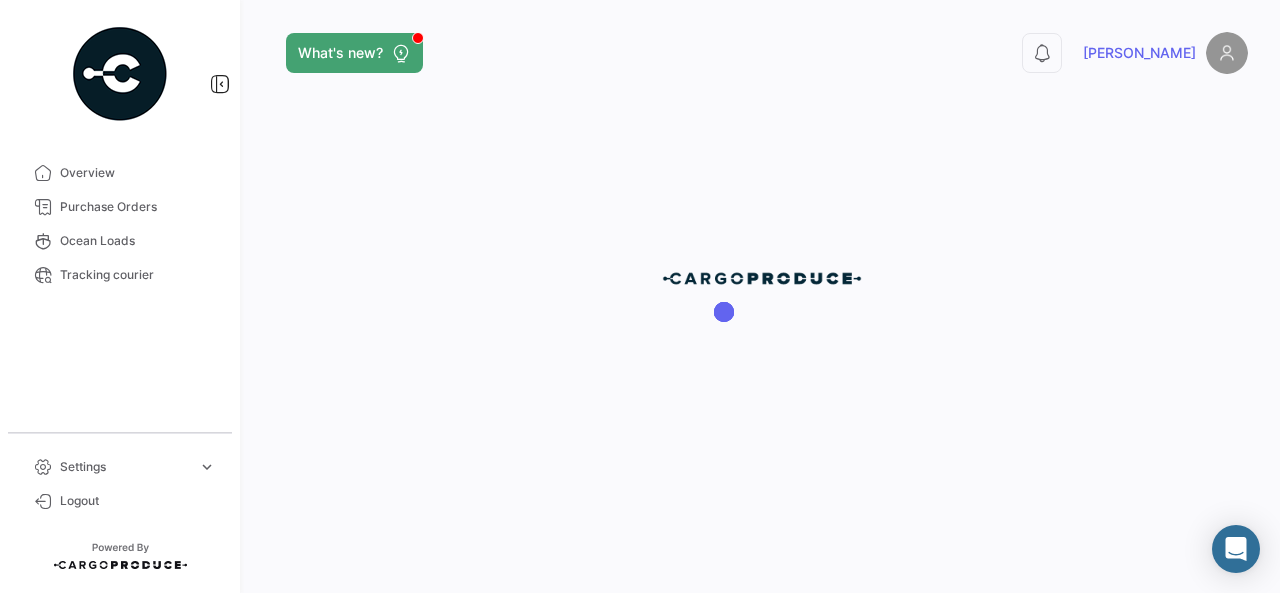 scroll, scrollTop: 0, scrollLeft: 0, axis: both 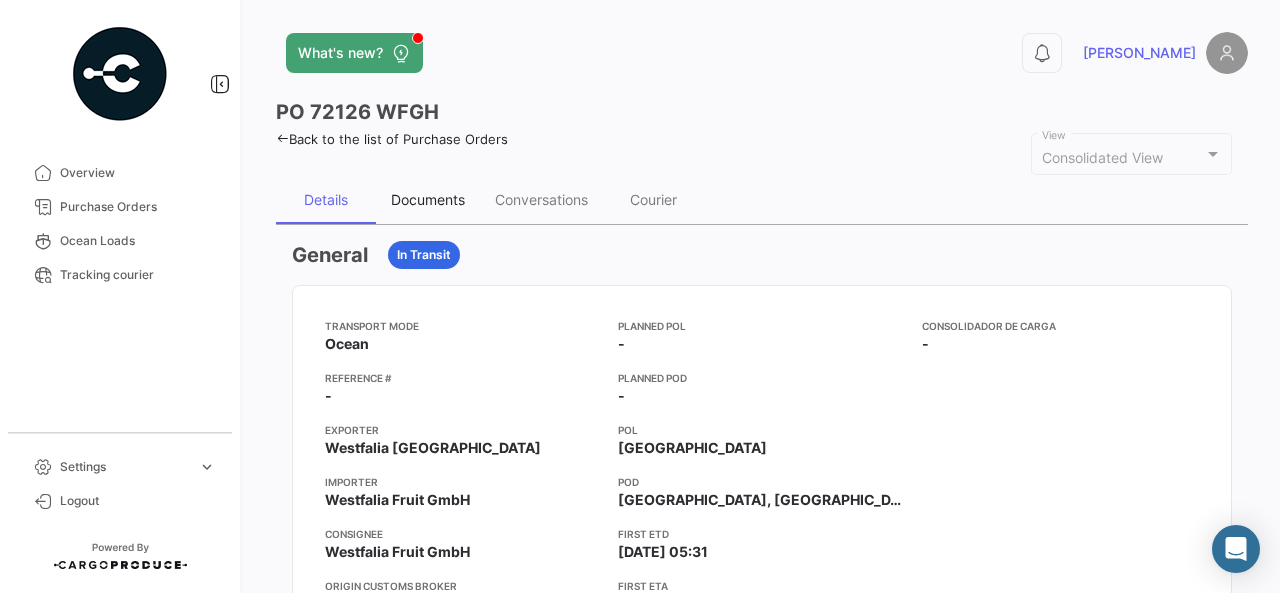 click on "Documents" at bounding box center (428, 199) 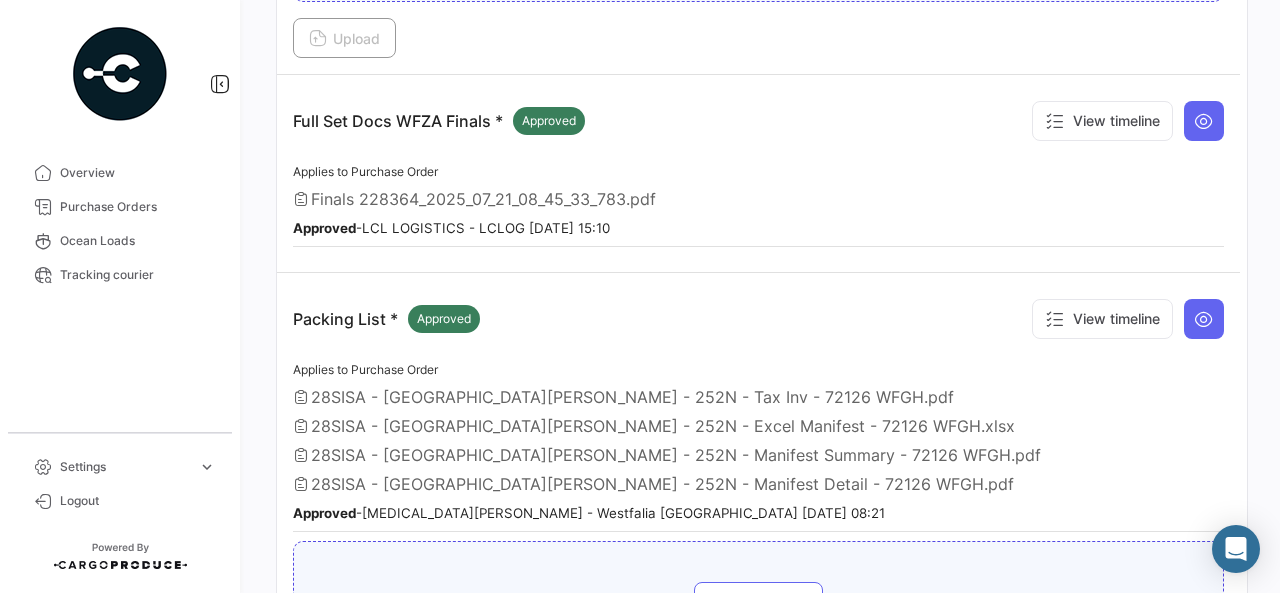scroll, scrollTop: 670, scrollLeft: 0, axis: vertical 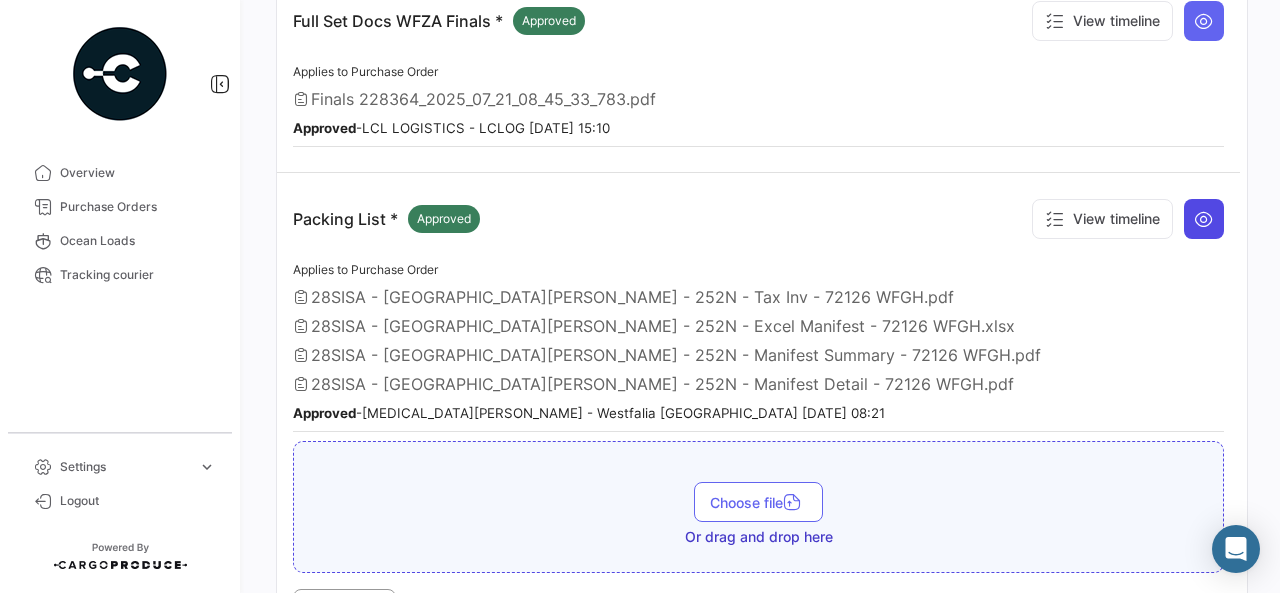click at bounding box center [1204, 219] 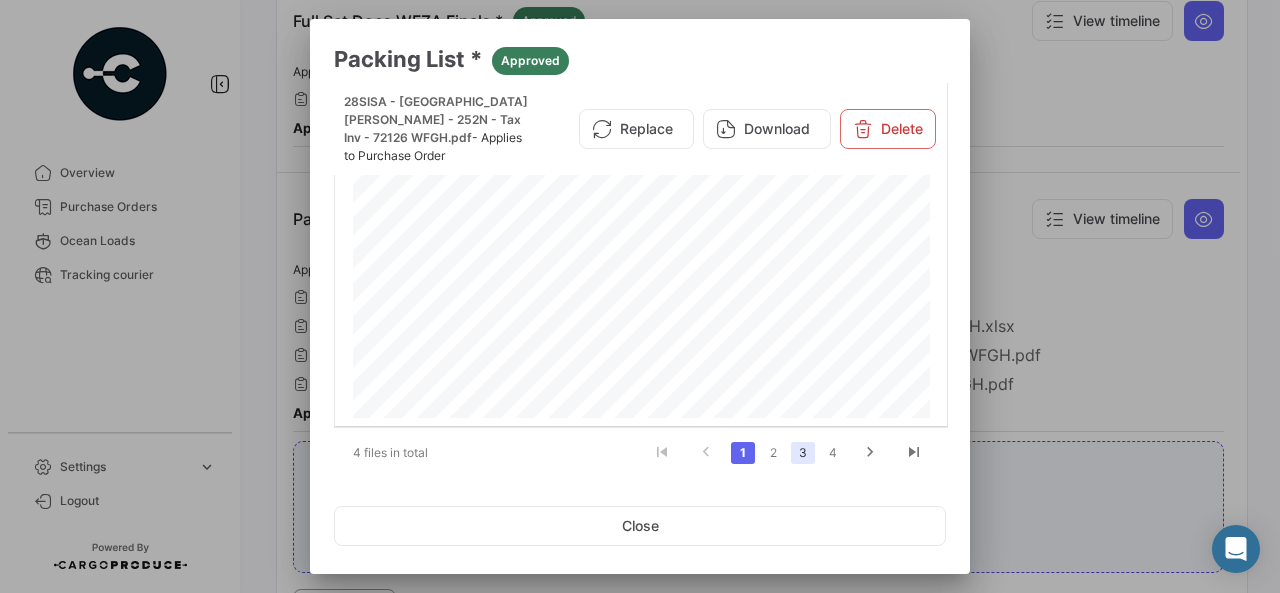 click on "3" 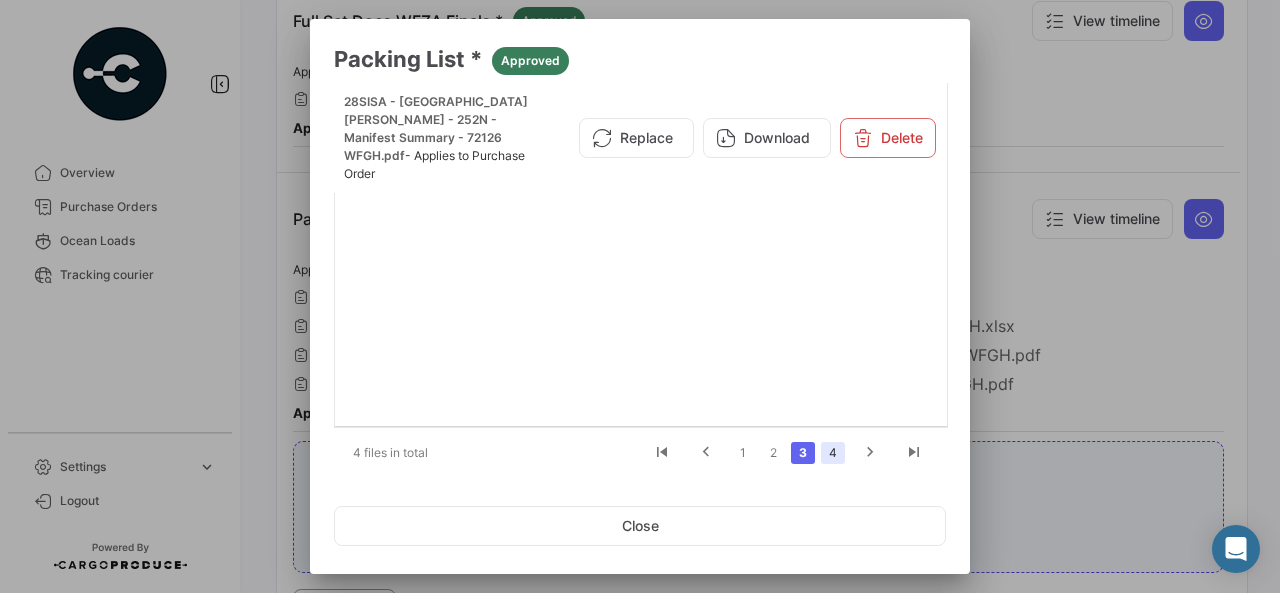 click on "4" 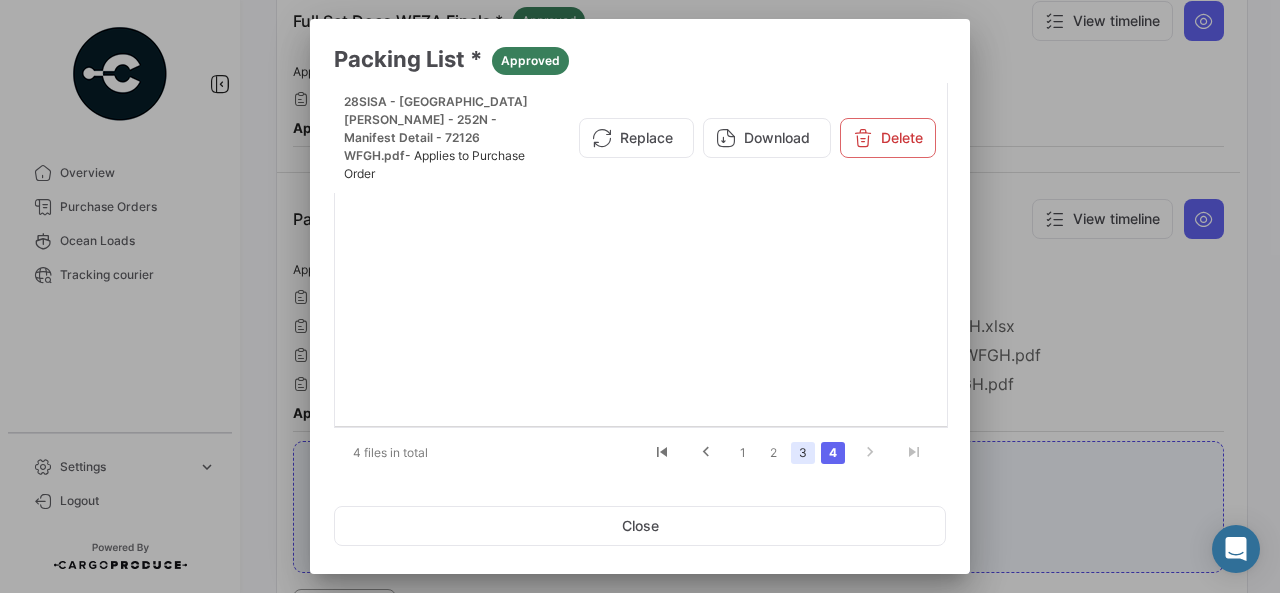 click on "3" 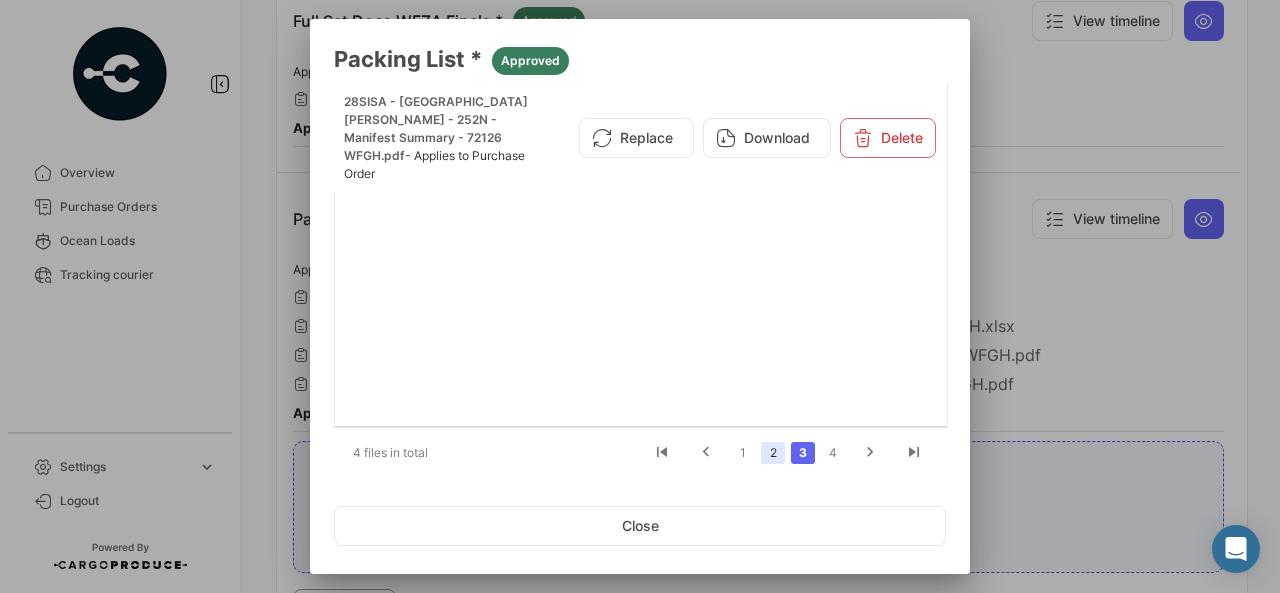 click on "2" 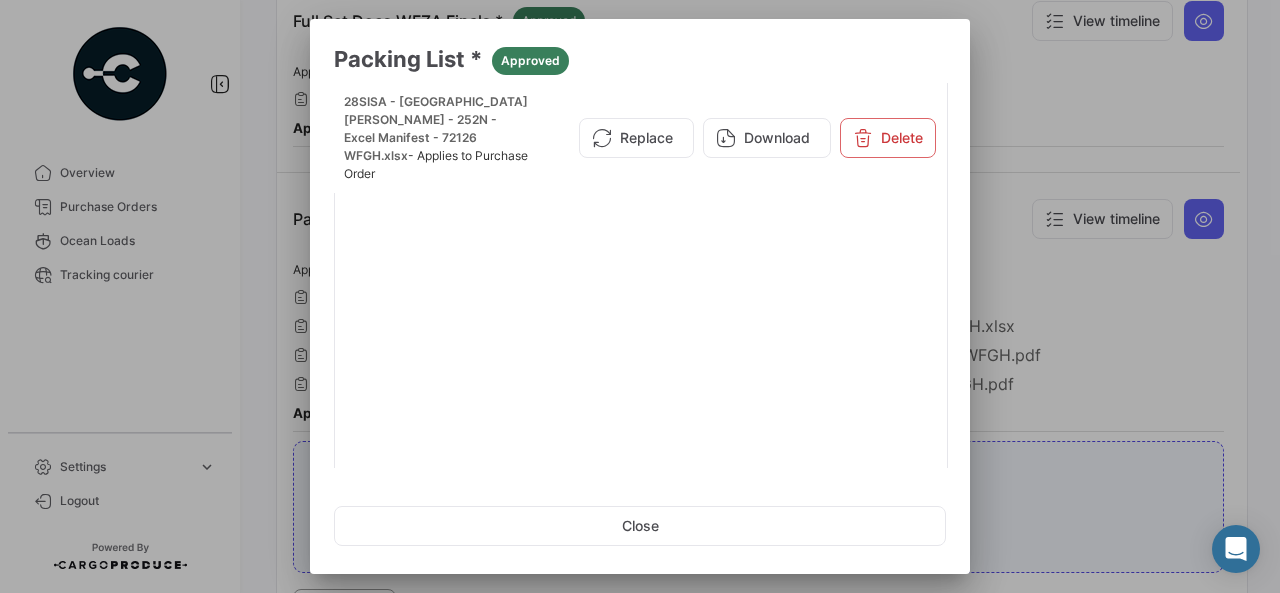 scroll, scrollTop: 216, scrollLeft: 0, axis: vertical 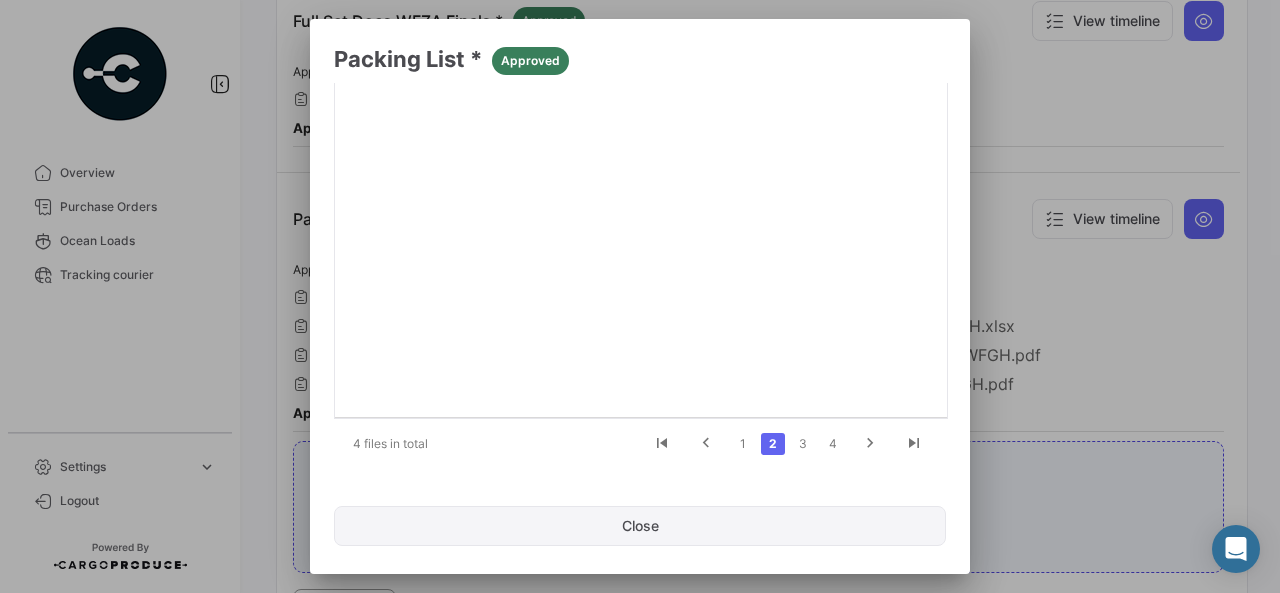 click on "Close" 